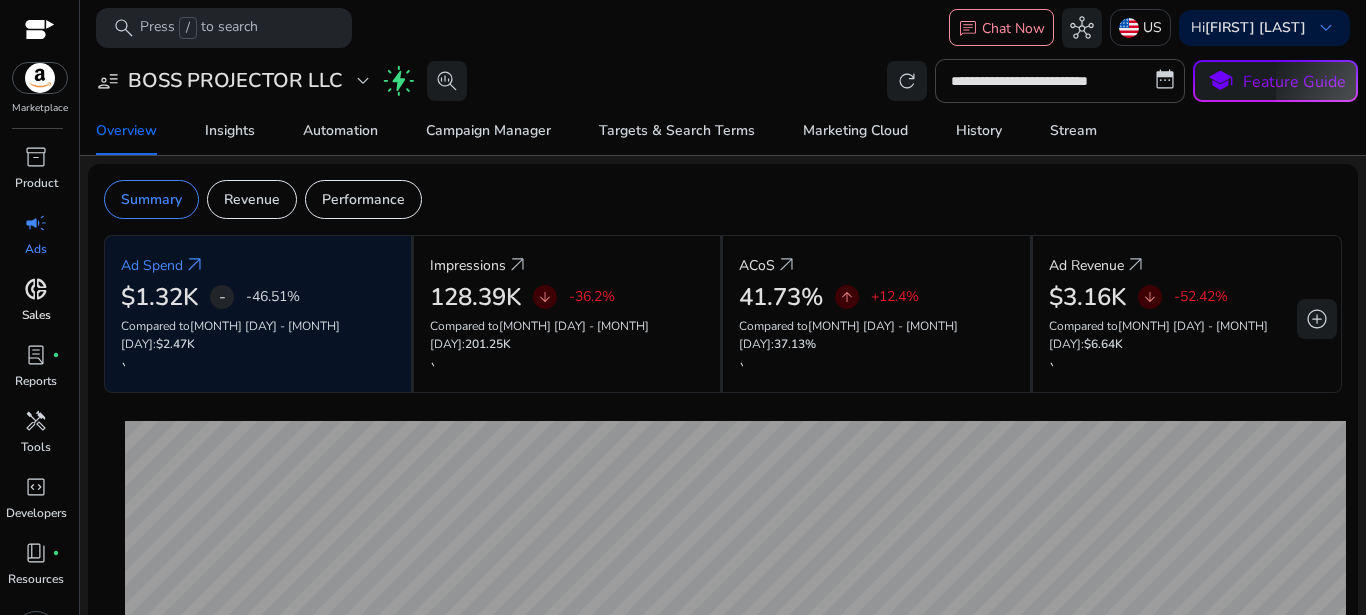 scroll, scrollTop: 0, scrollLeft: 0, axis: both 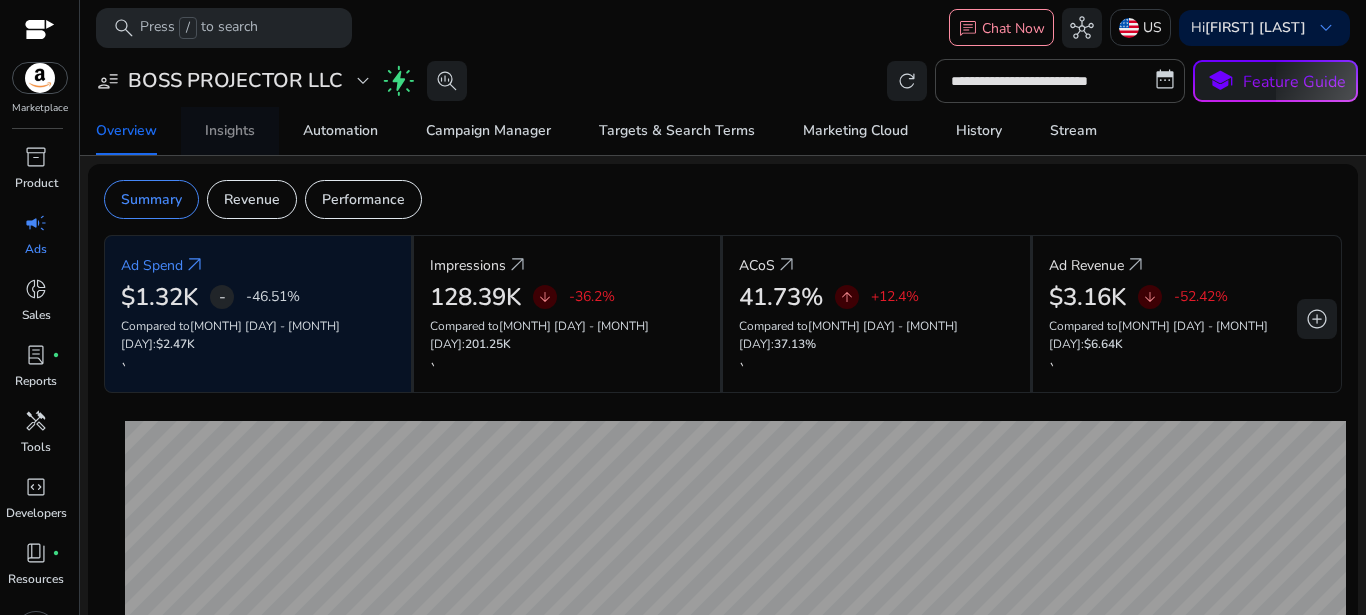 click on "Insights" at bounding box center [230, 131] 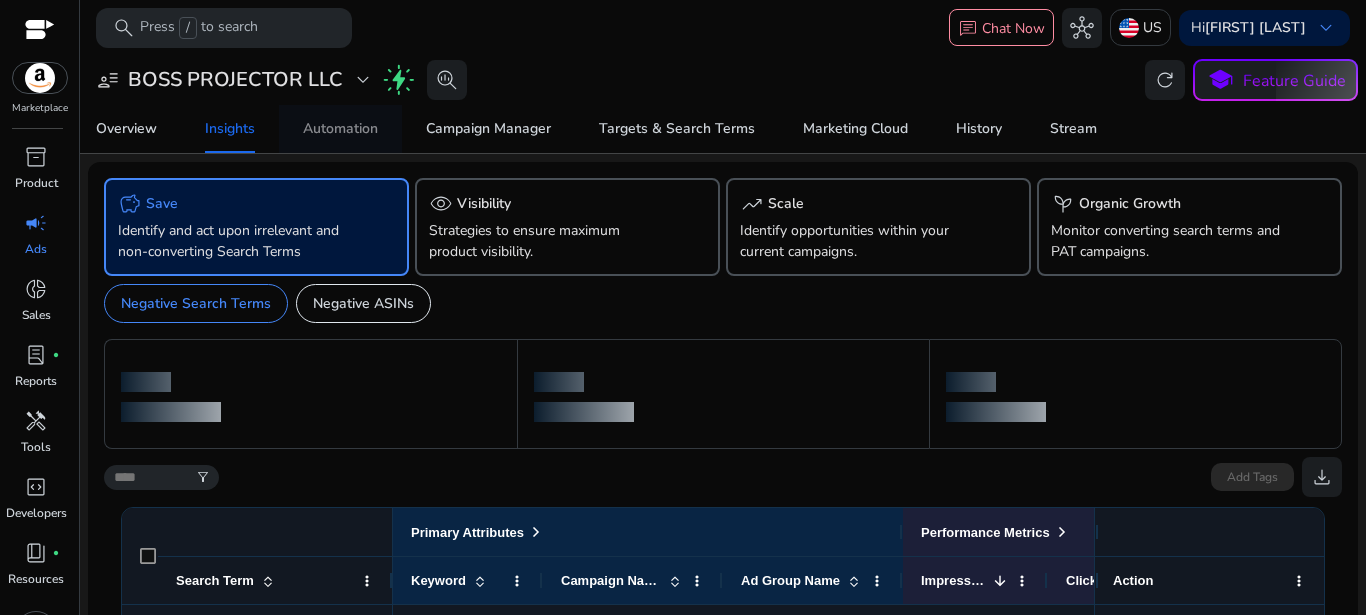 click on "Automation" at bounding box center [340, 129] 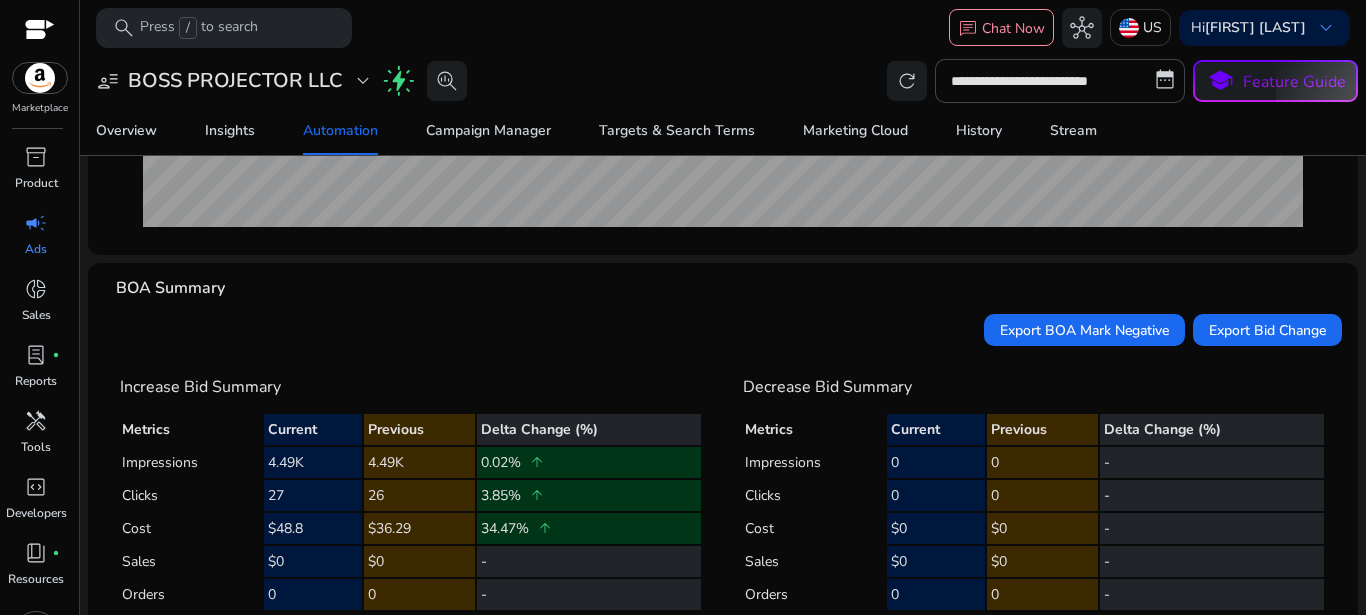 scroll, scrollTop: 472, scrollLeft: 0, axis: vertical 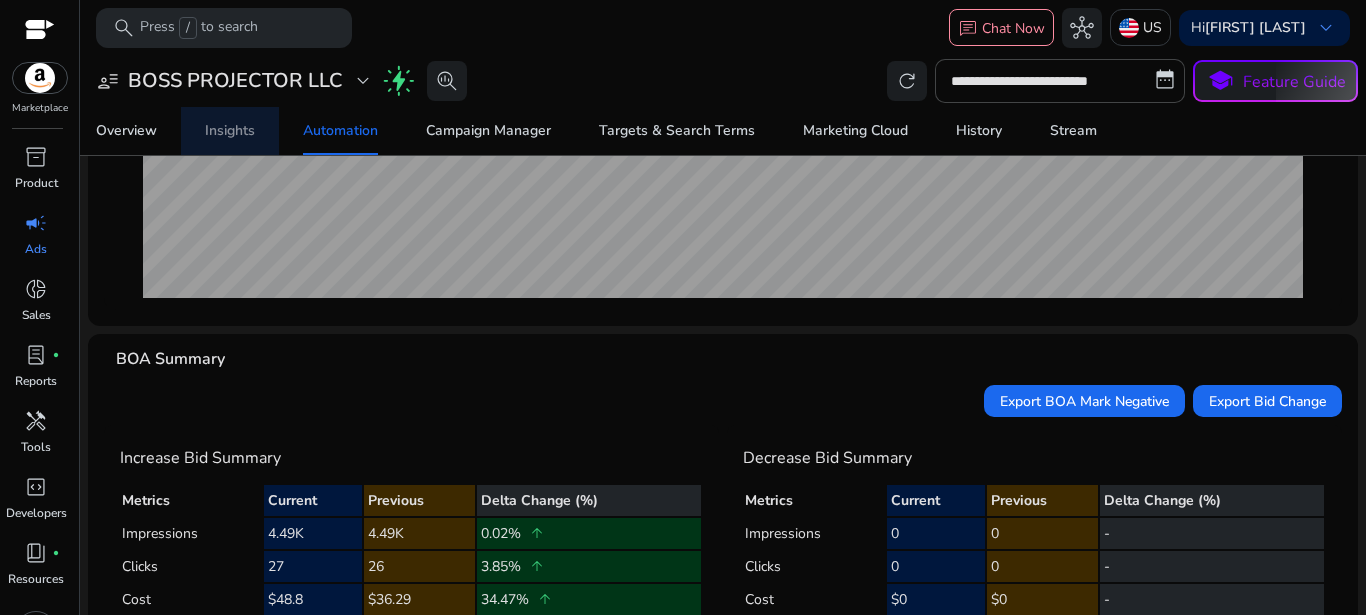 click on "Insights" at bounding box center (230, 131) 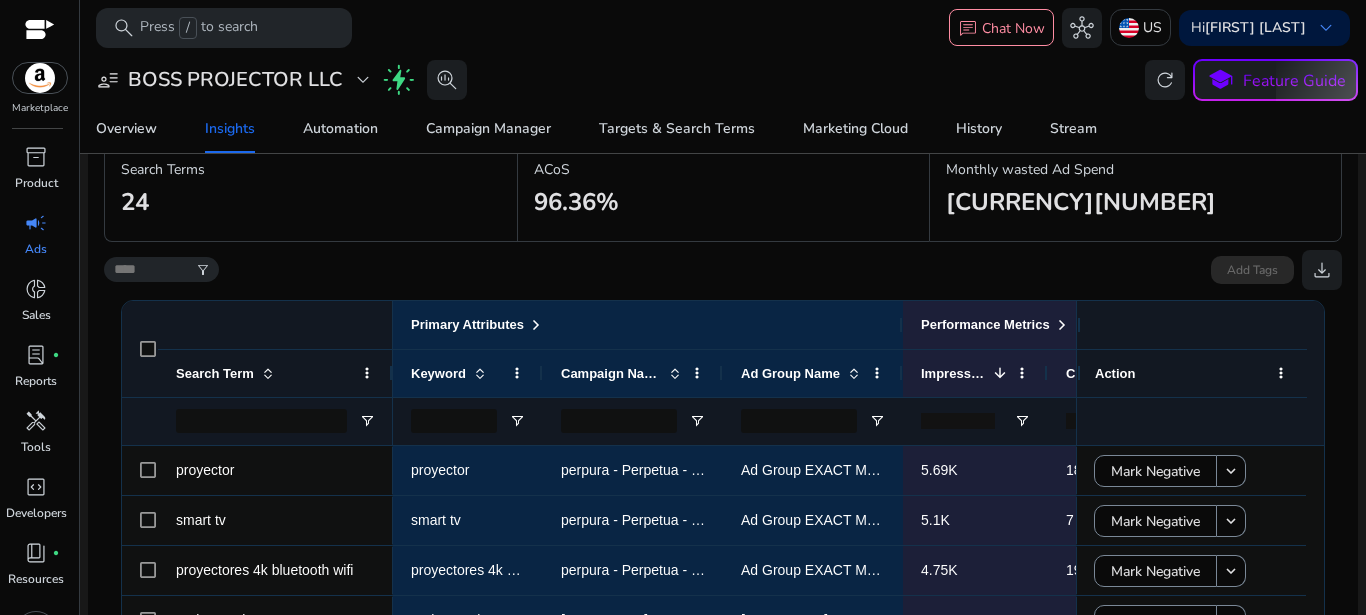scroll, scrollTop: 264, scrollLeft: 0, axis: vertical 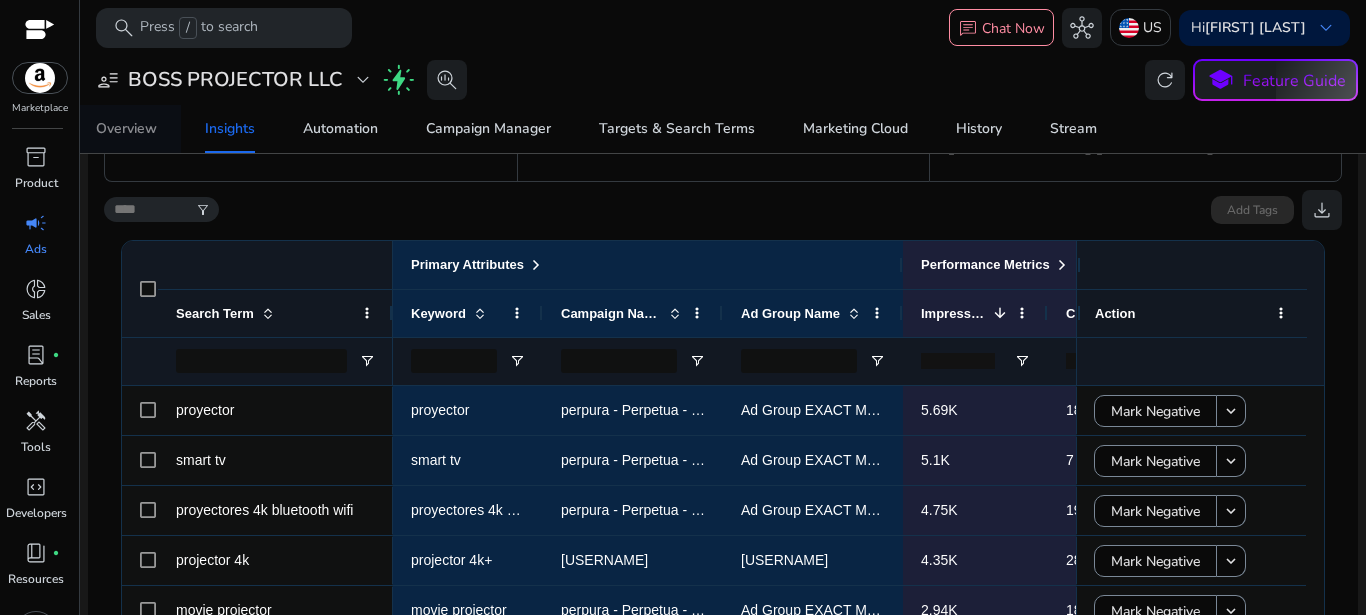 click on "Overview" at bounding box center [126, 129] 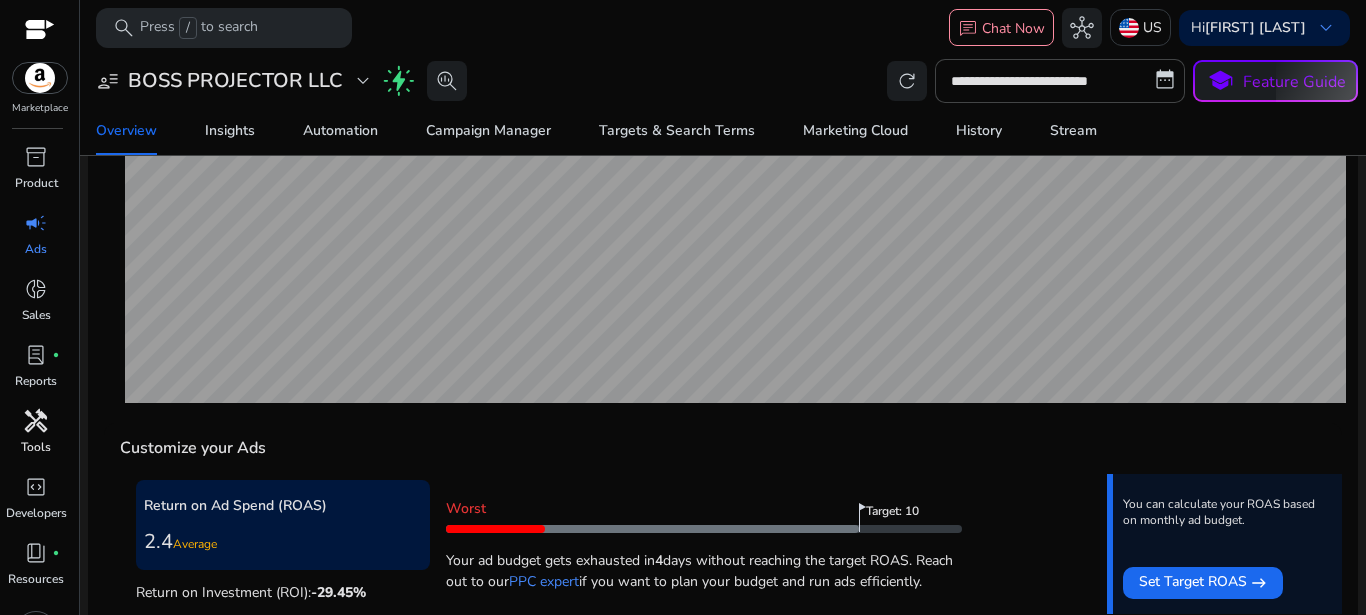 scroll, scrollTop: 496, scrollLeft: 0, axis: vertical 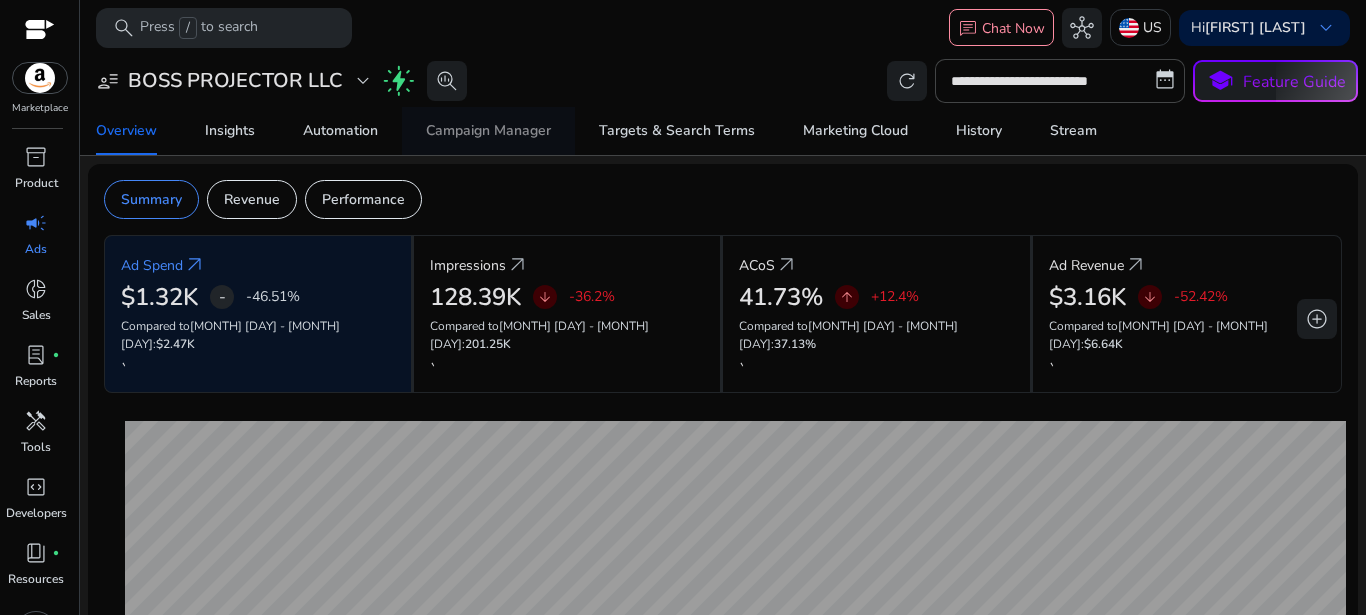 click on "Campaign Manager" at bounding box center [488, 131] 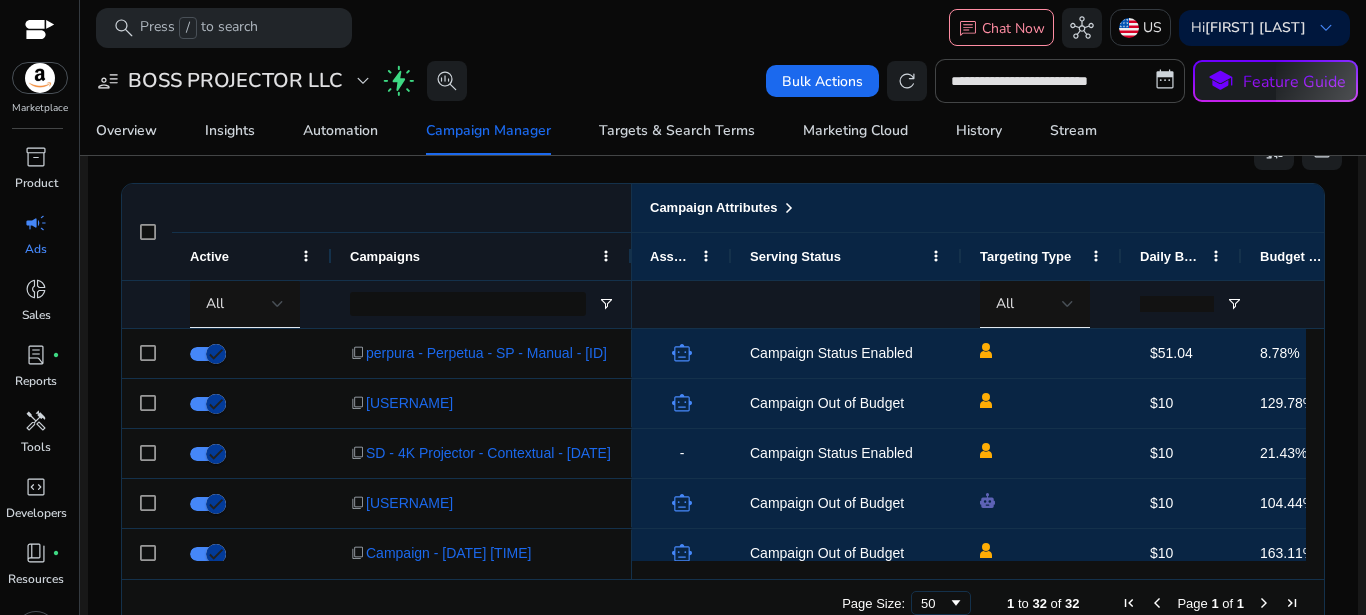 scroll, scrollTop: 698, scrollLeft: 0, axis: vertical 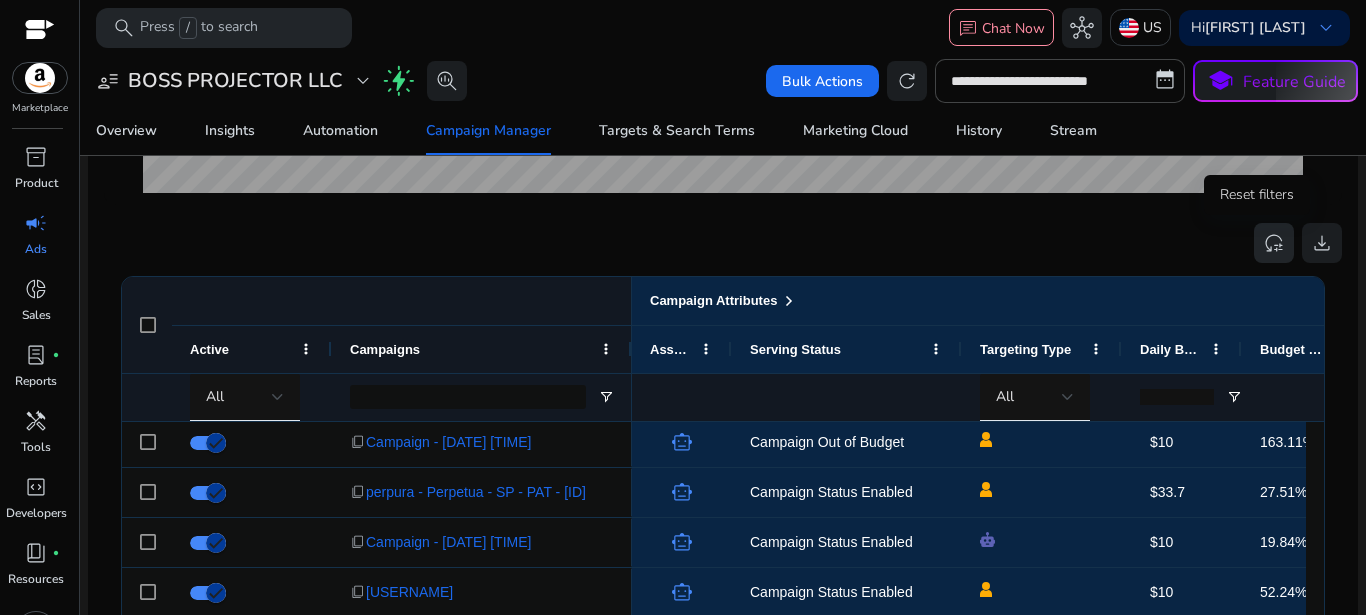 click on "reset_settings" 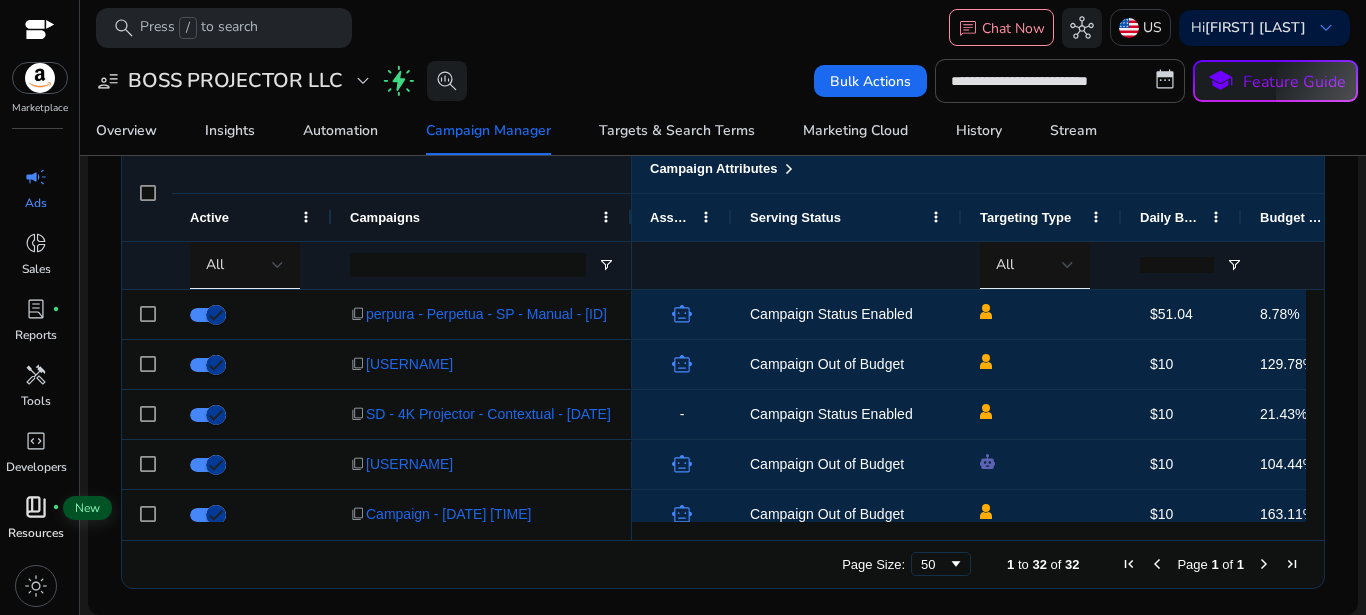 click on "book_4   fiber_manual_record" at bounding box center [36, 507] 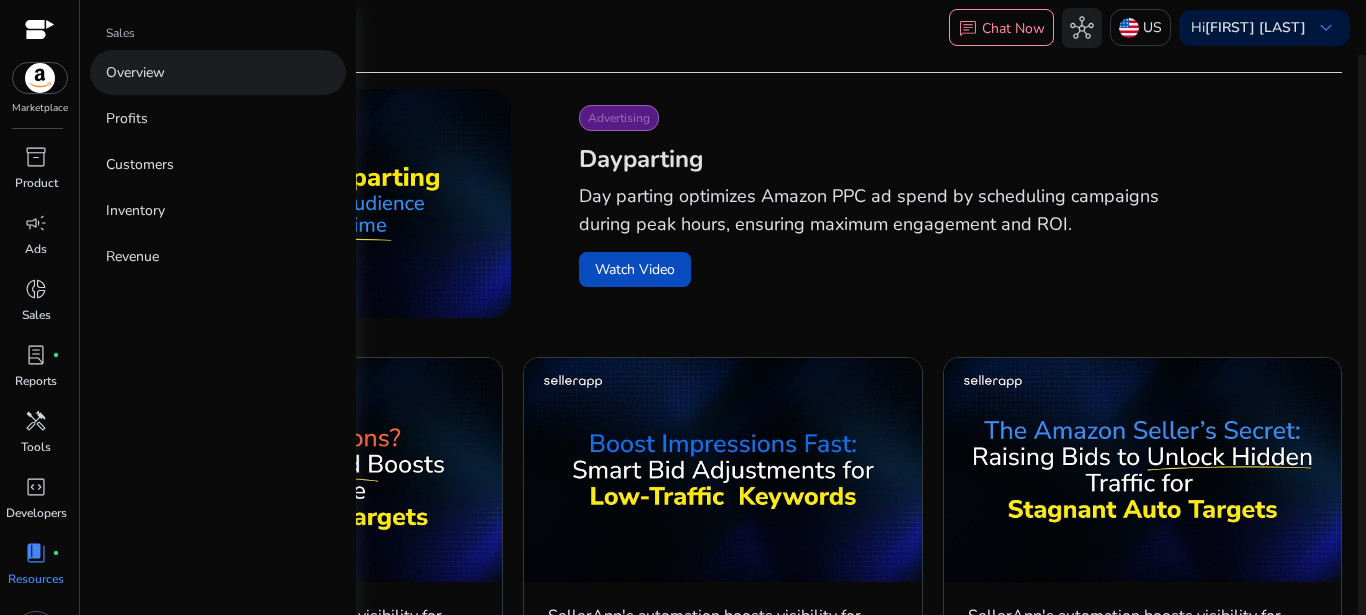 click on "Overview" at bounding box center (218, 72) 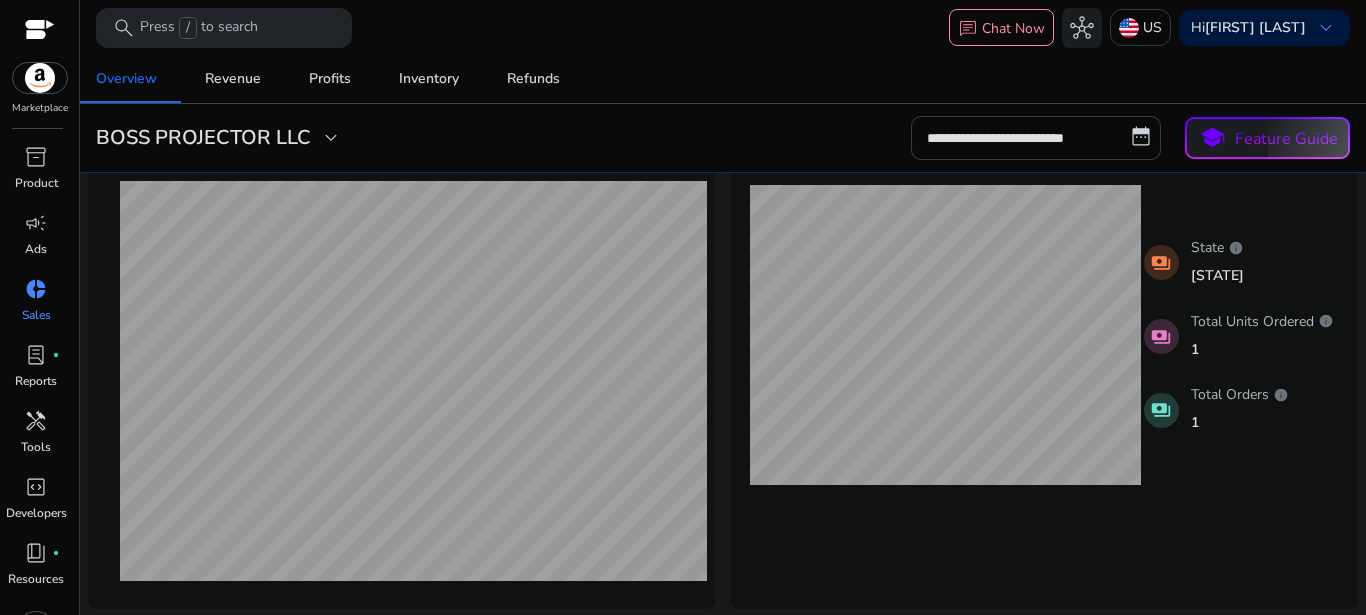click on "**********" at bounding box center [1036, 138] 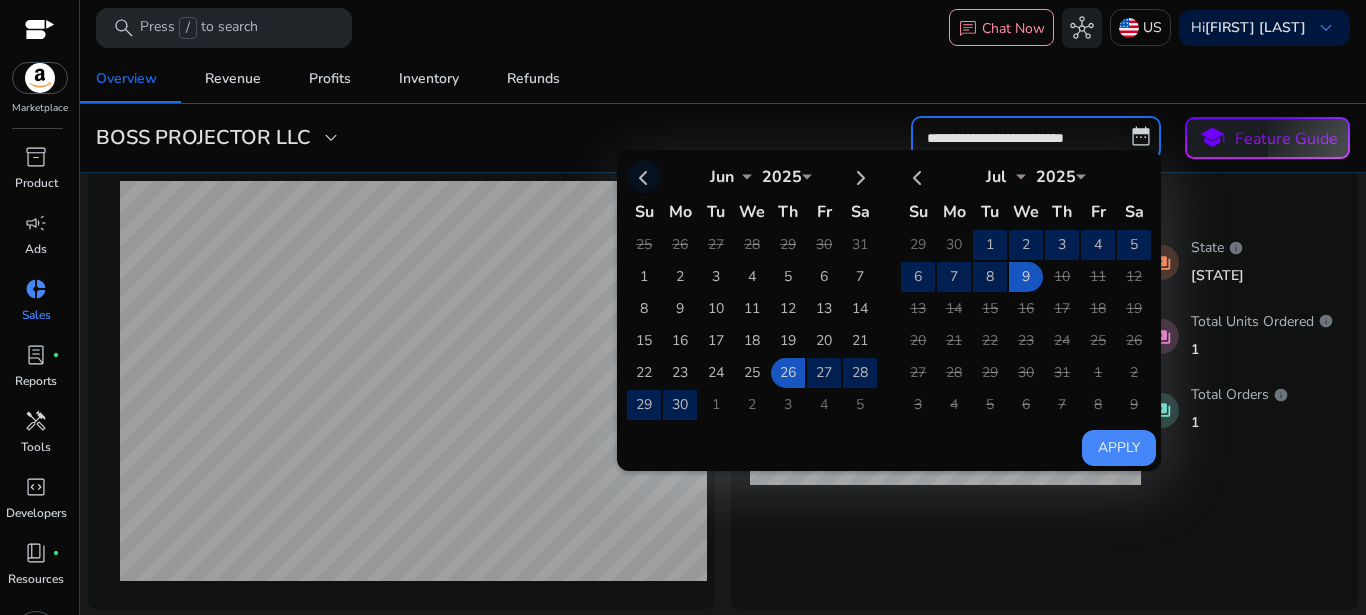 click 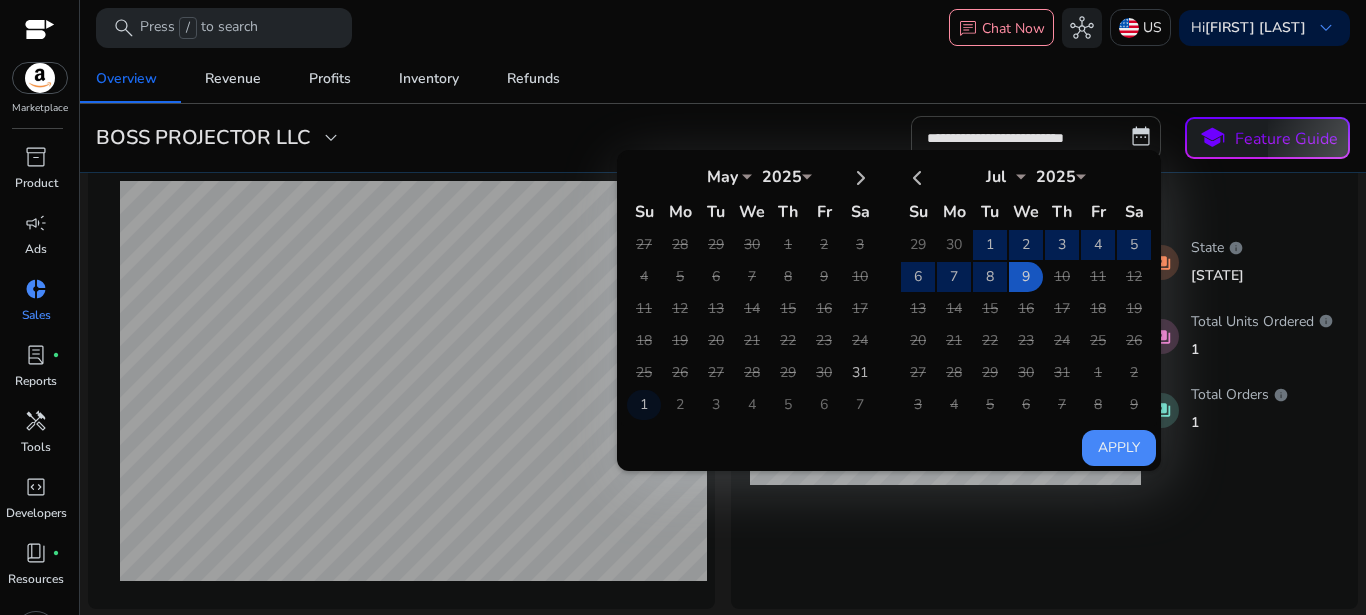 click on "1" 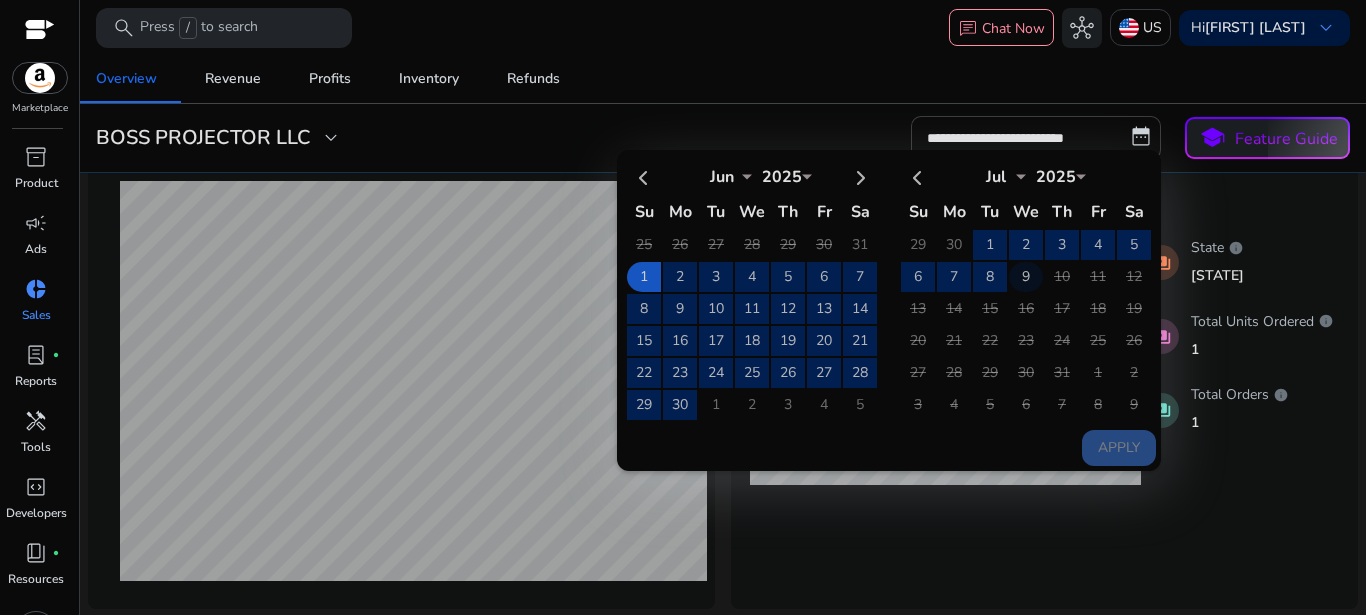 click on "9" 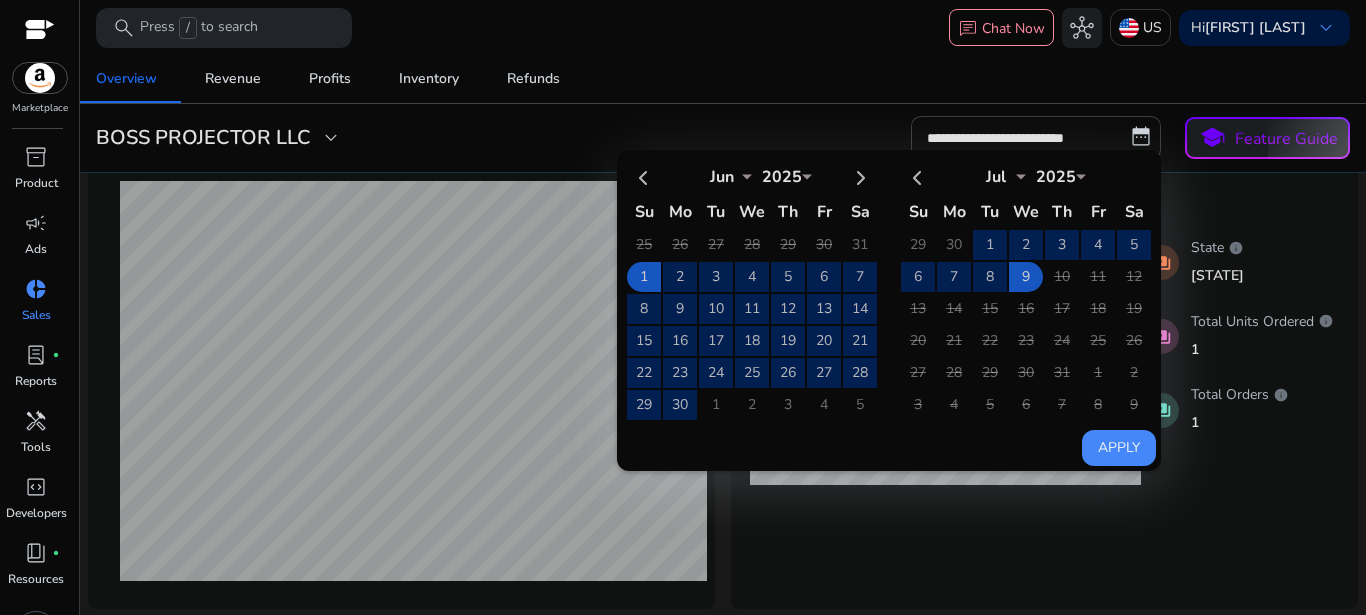 click on "Apply" 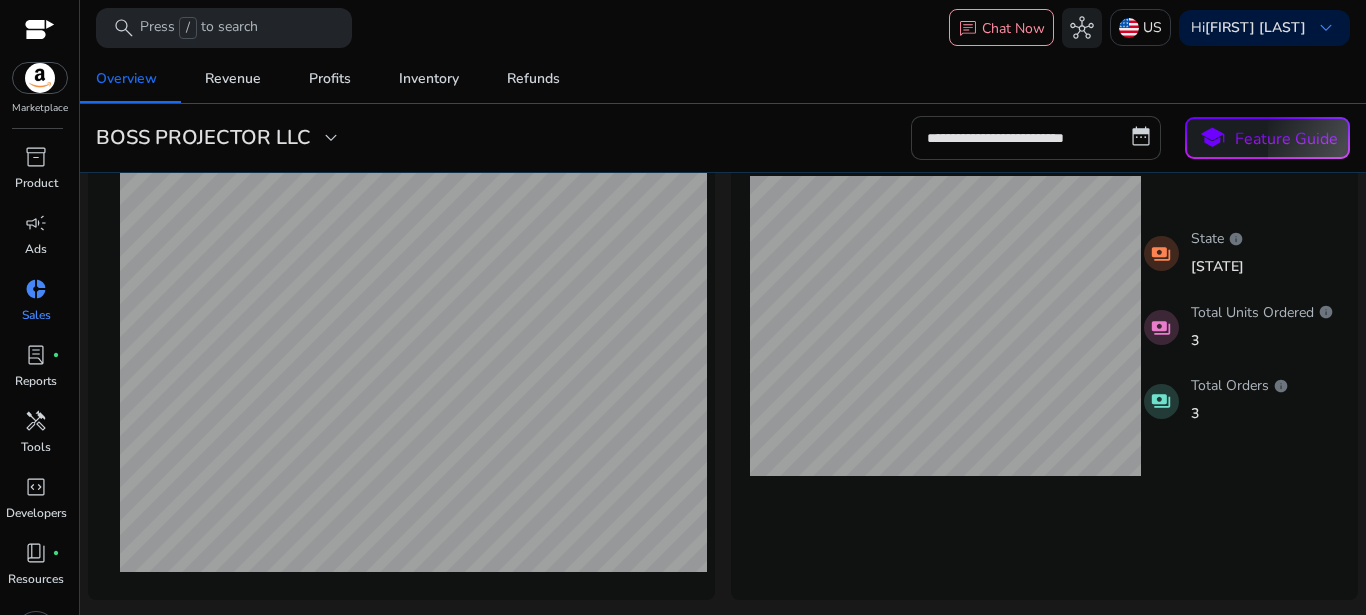 scroll, scrollTop: 660, scrollLeft: 0, axis: vertical 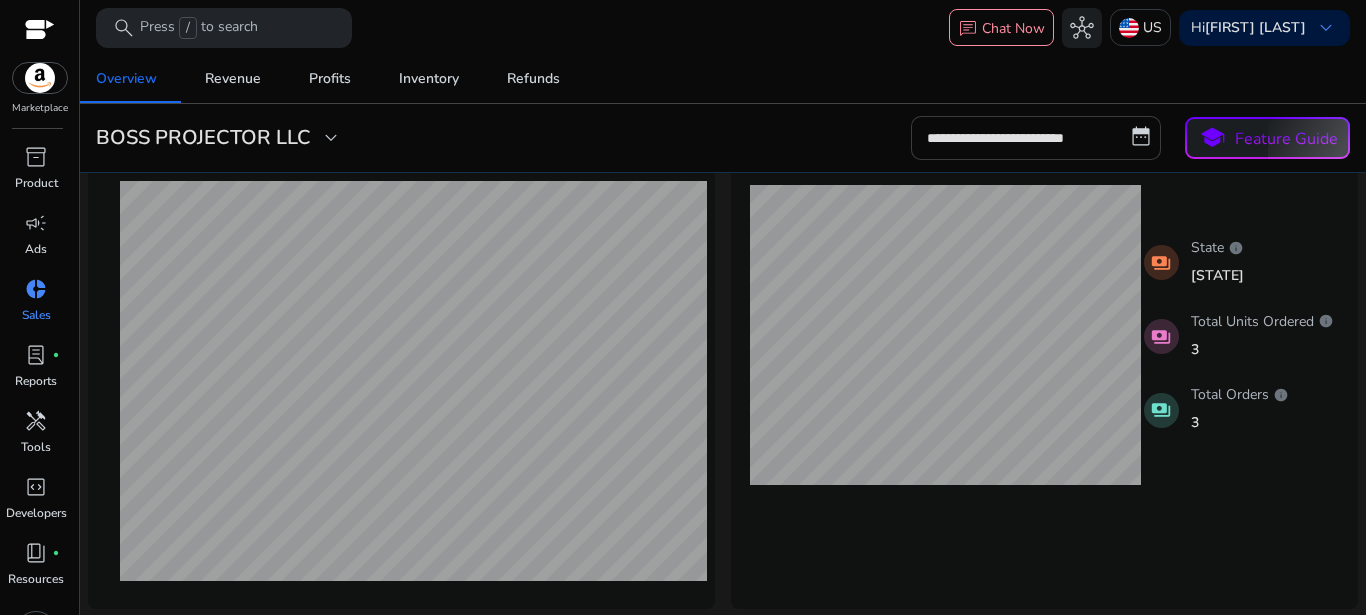 click on "**********" at bounding box center [1036, 138] 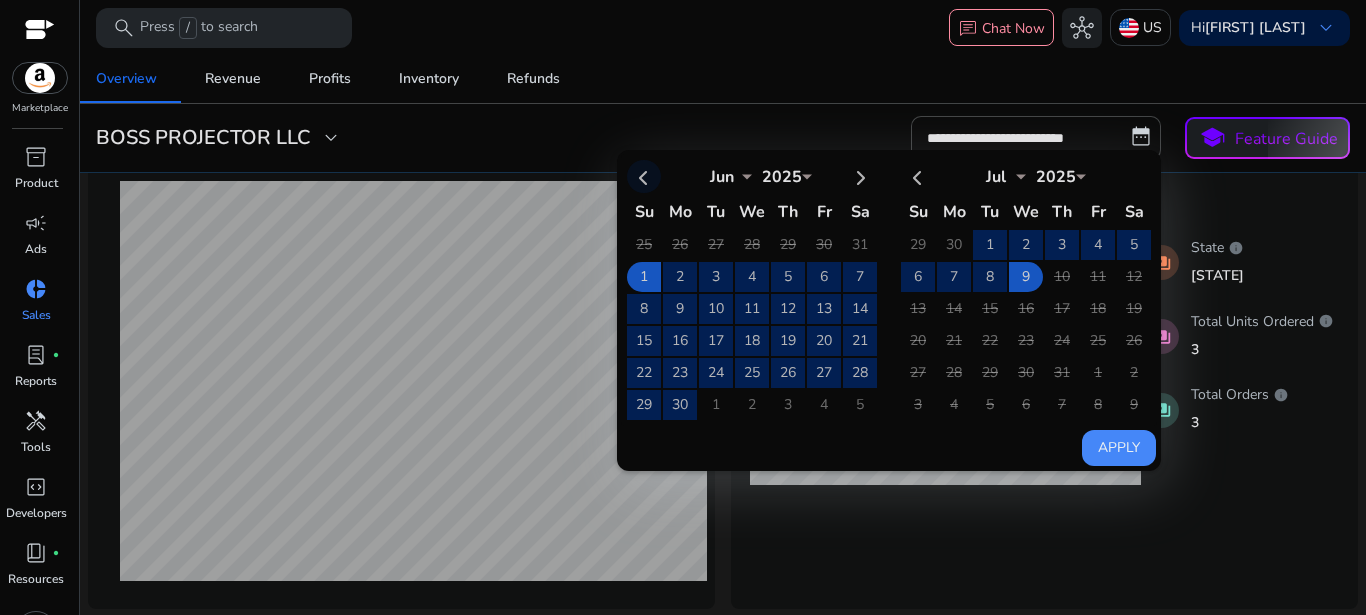 click 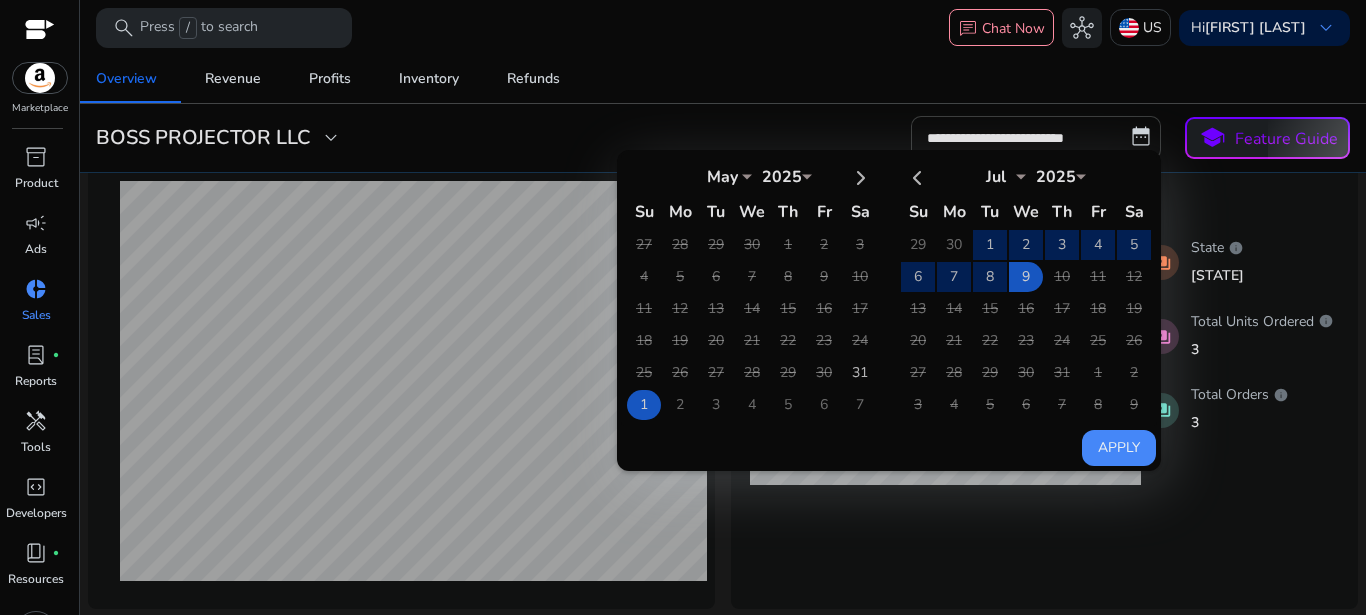 click on "1" 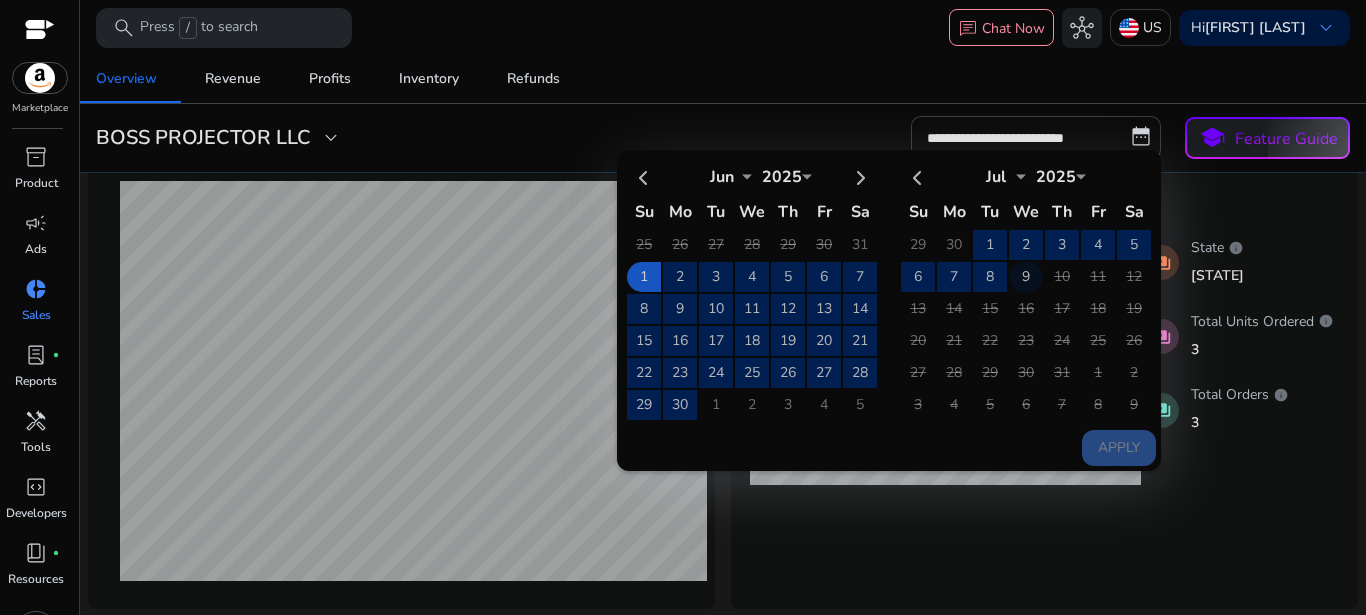 click on "9" 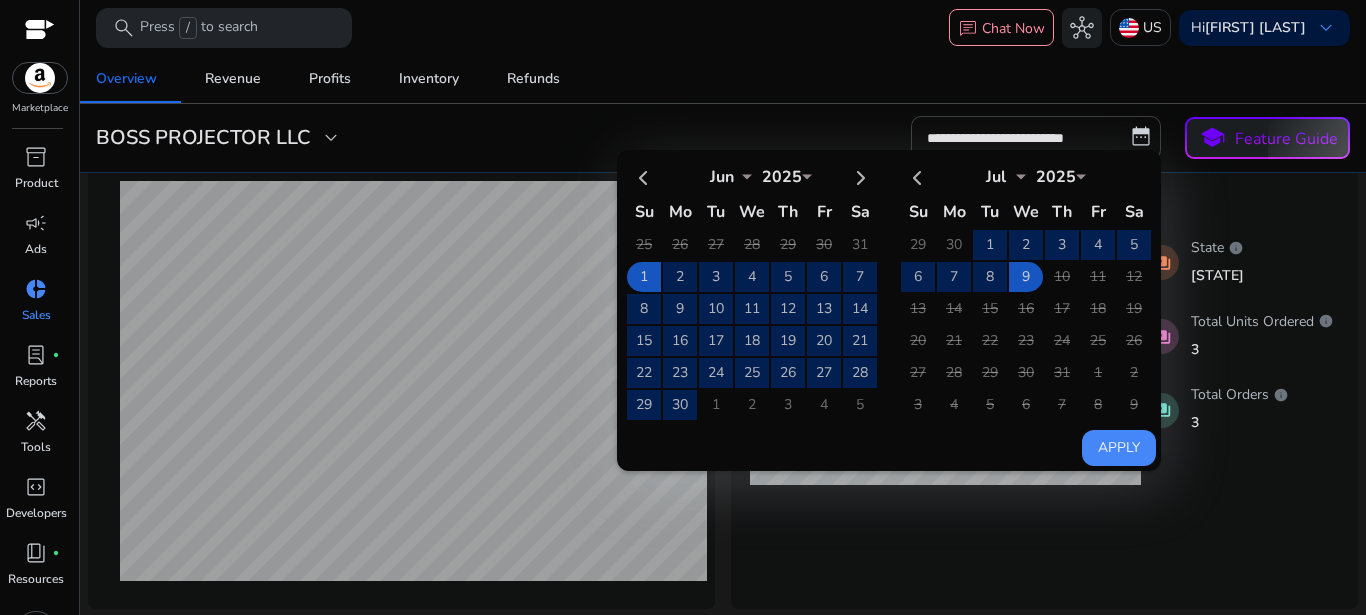 click on "Apply" 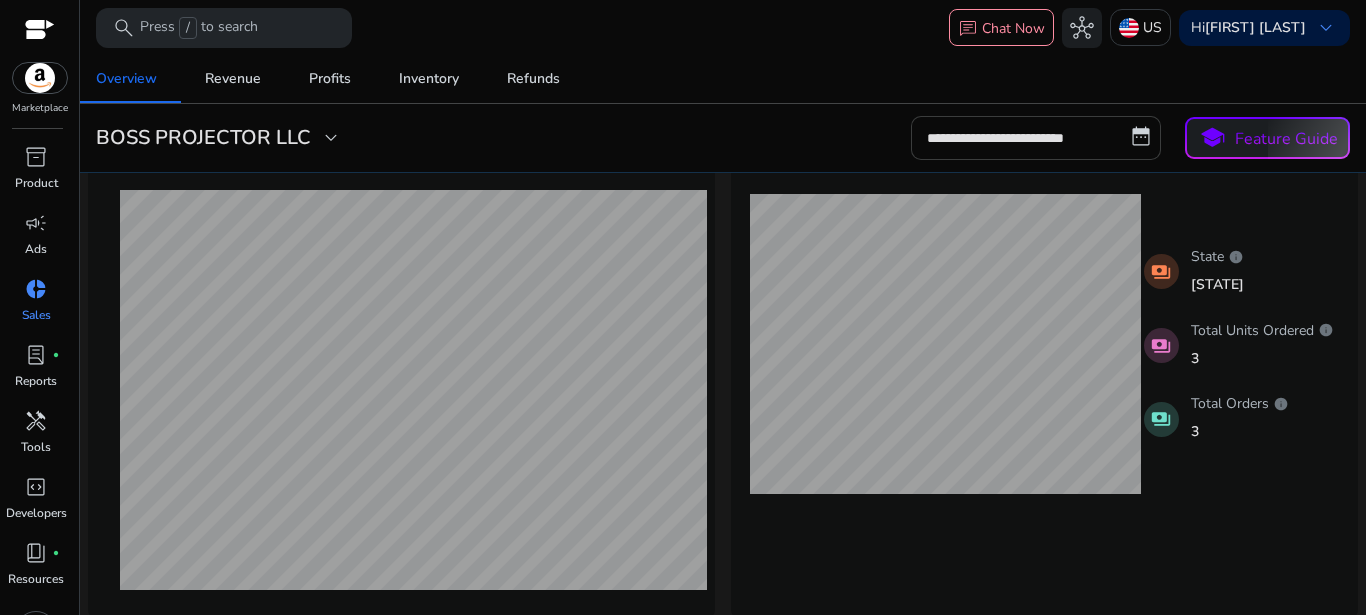 scroll, scrollTop: 660, scrollLeft: 0, axis: vertical 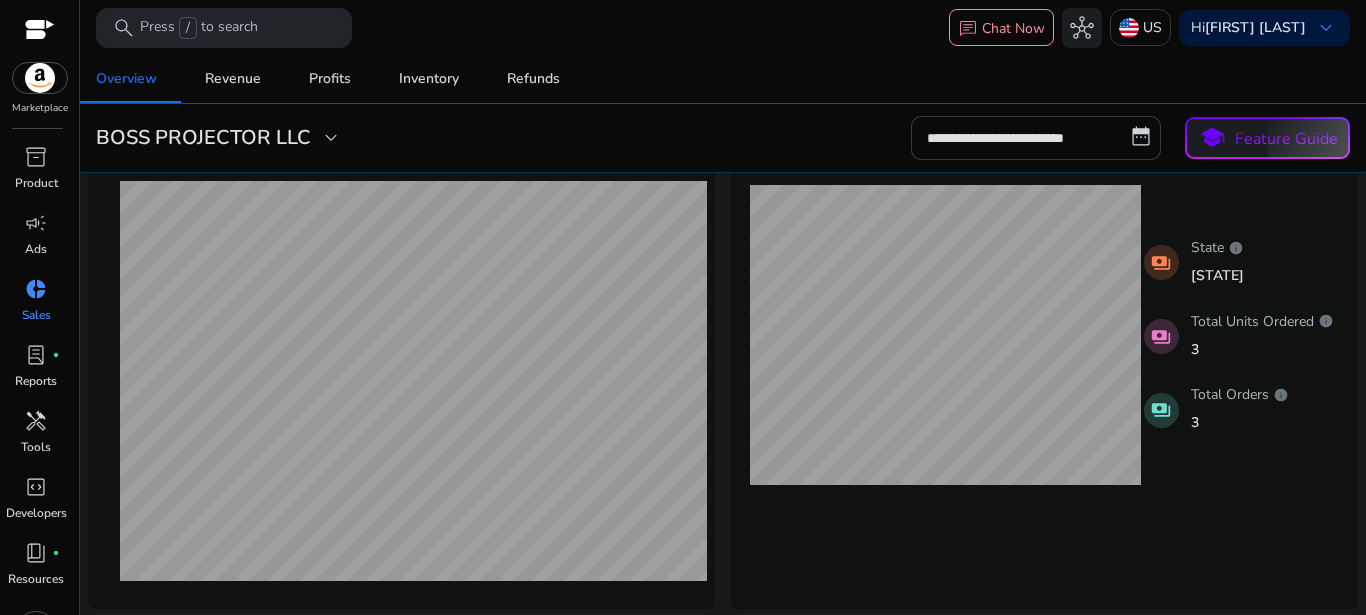 click on "**********" at bounding box center (1036, 138) 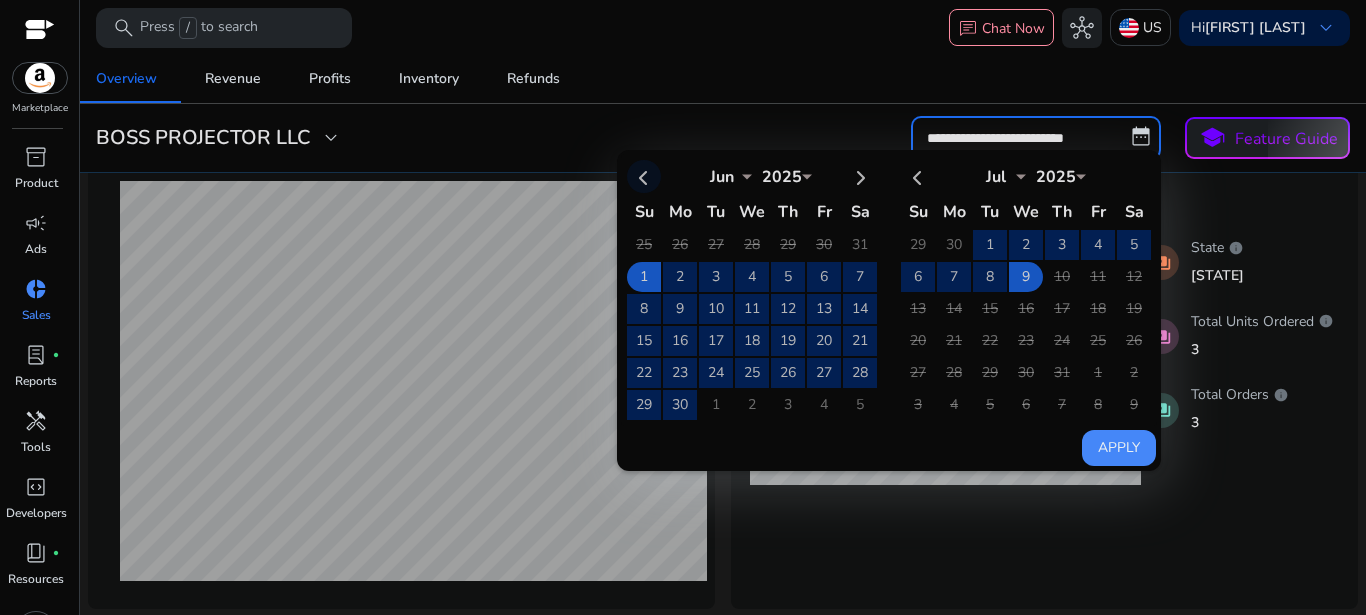 click 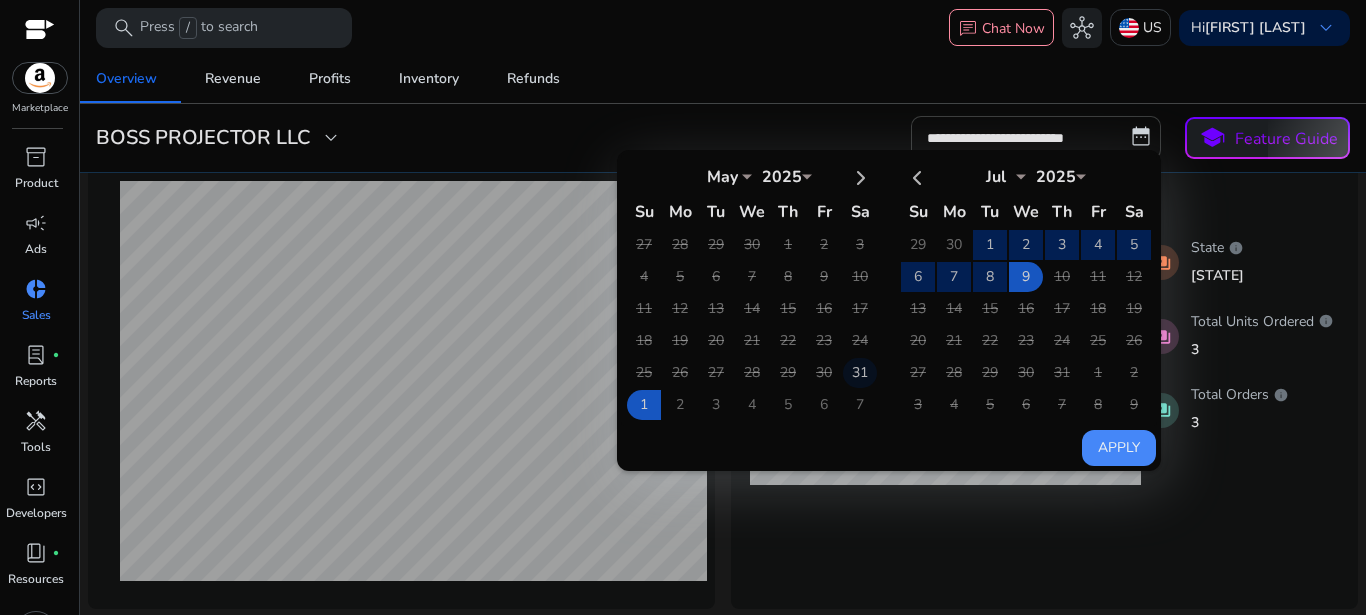 click on "31" 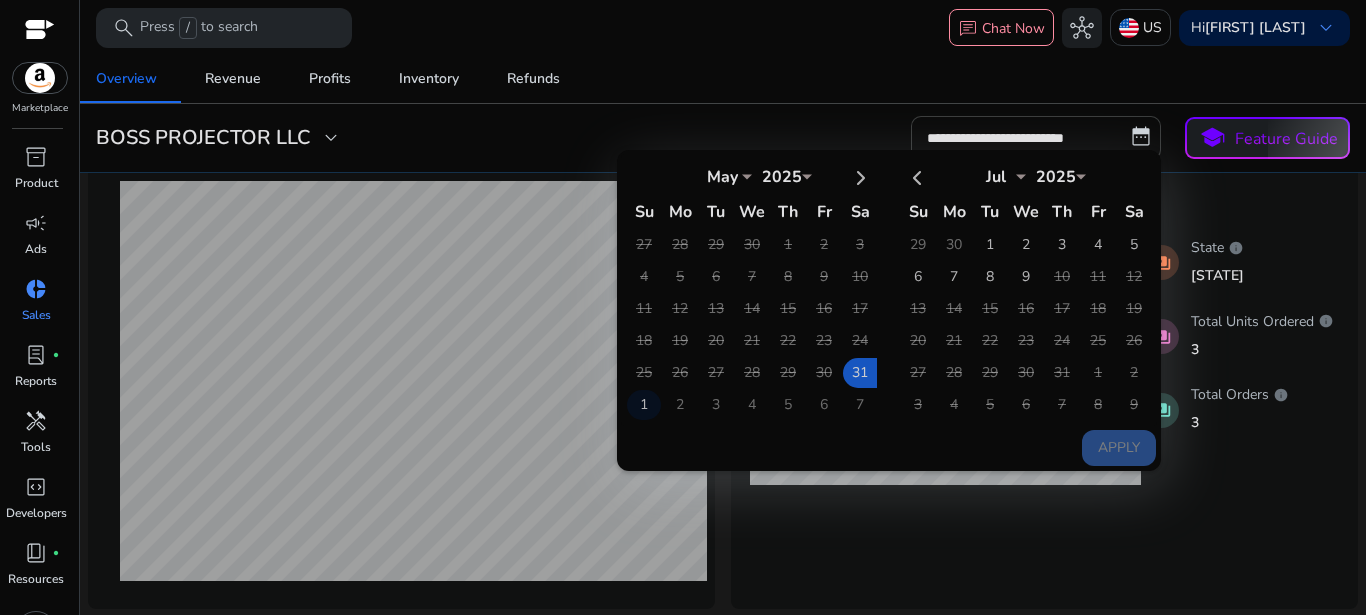 click on "1" 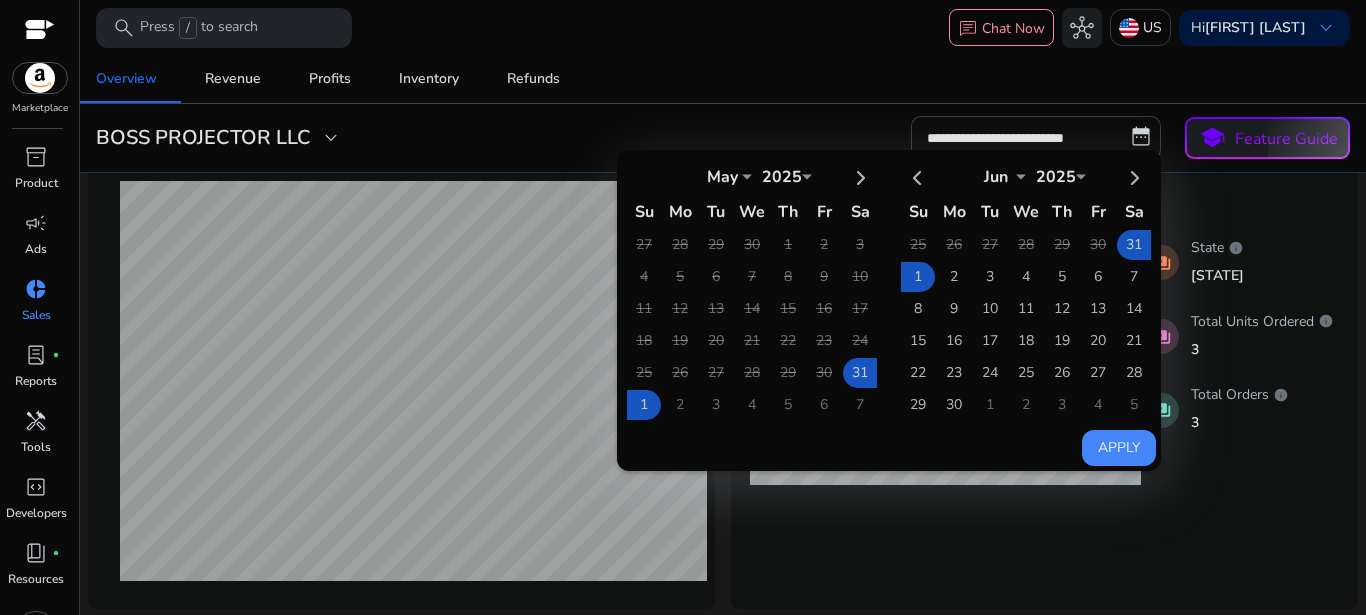 click on "Apply" 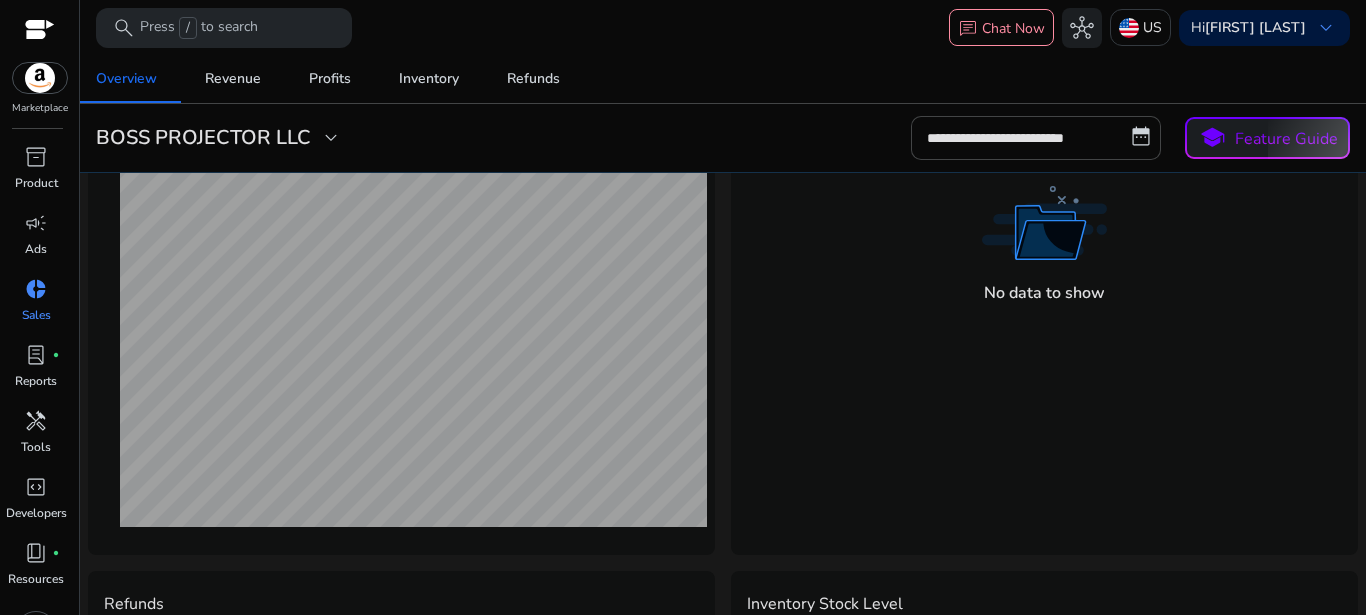 scroll, scrollTop: 685, scrollLeft: 0, axis: vertical 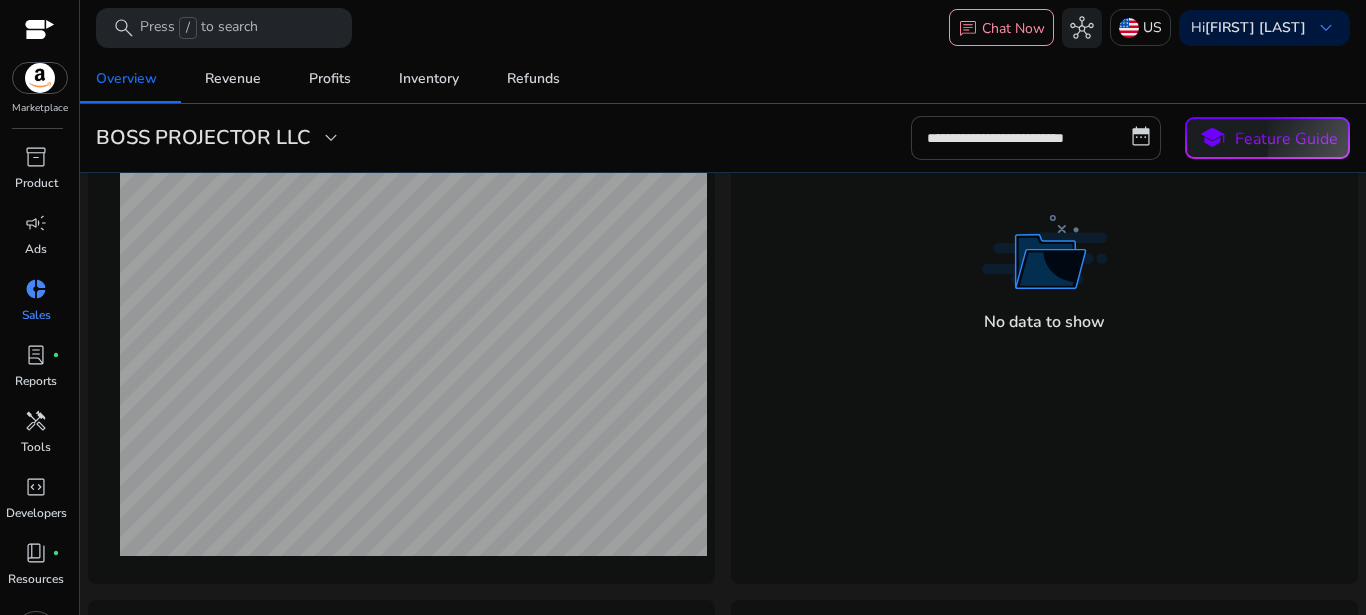 click on "**********" at bounding box center [1036, 138] 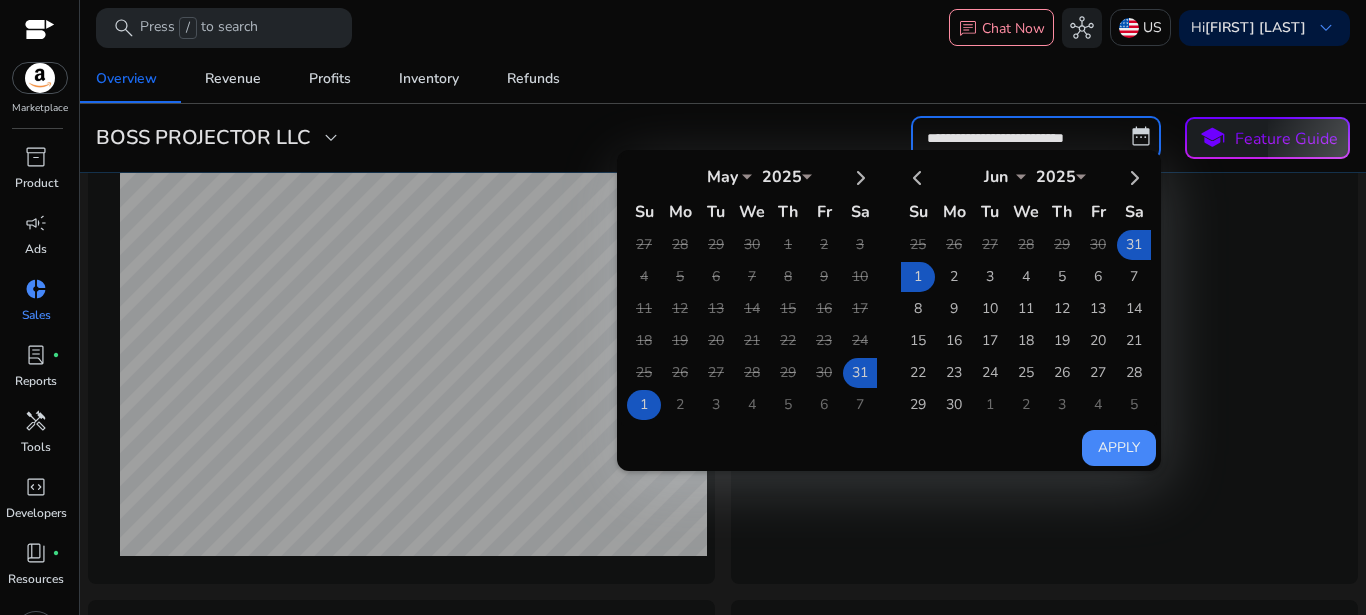 click on "1" 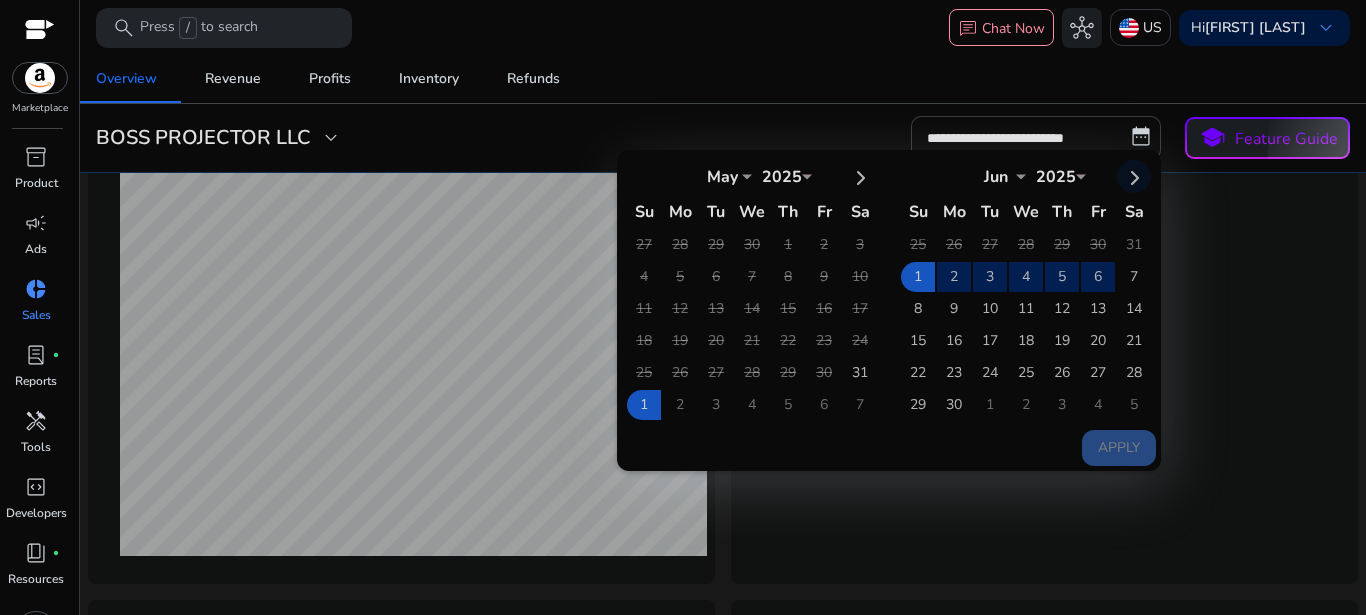 click 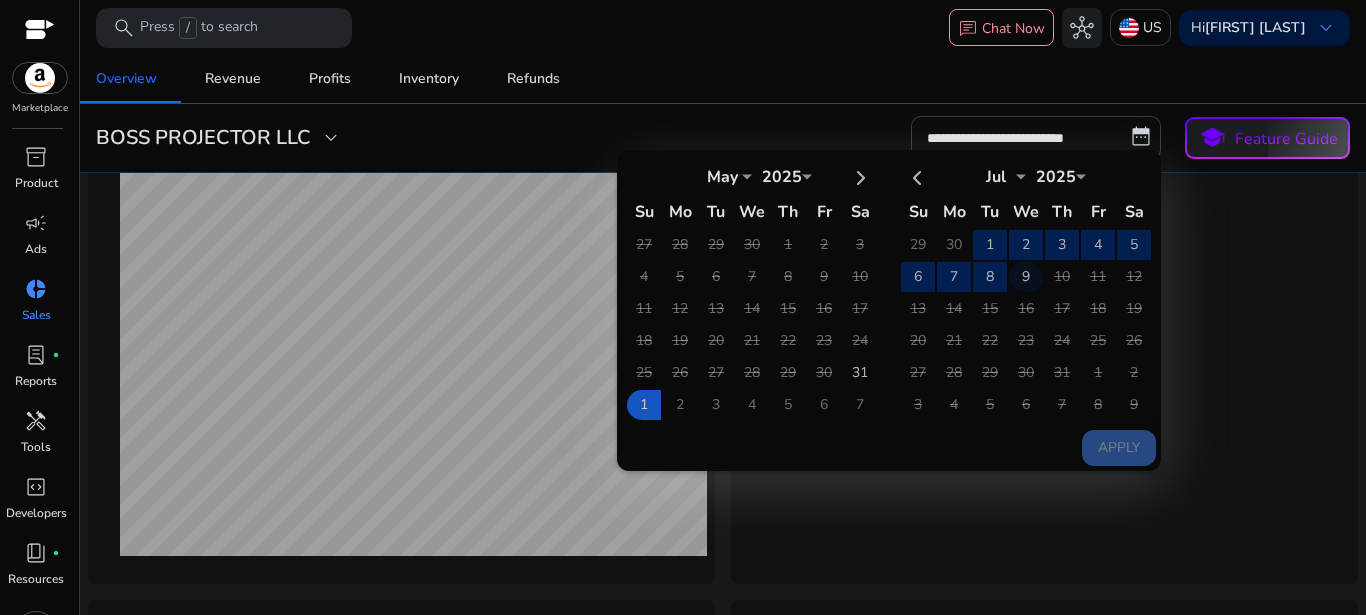 click on "9" 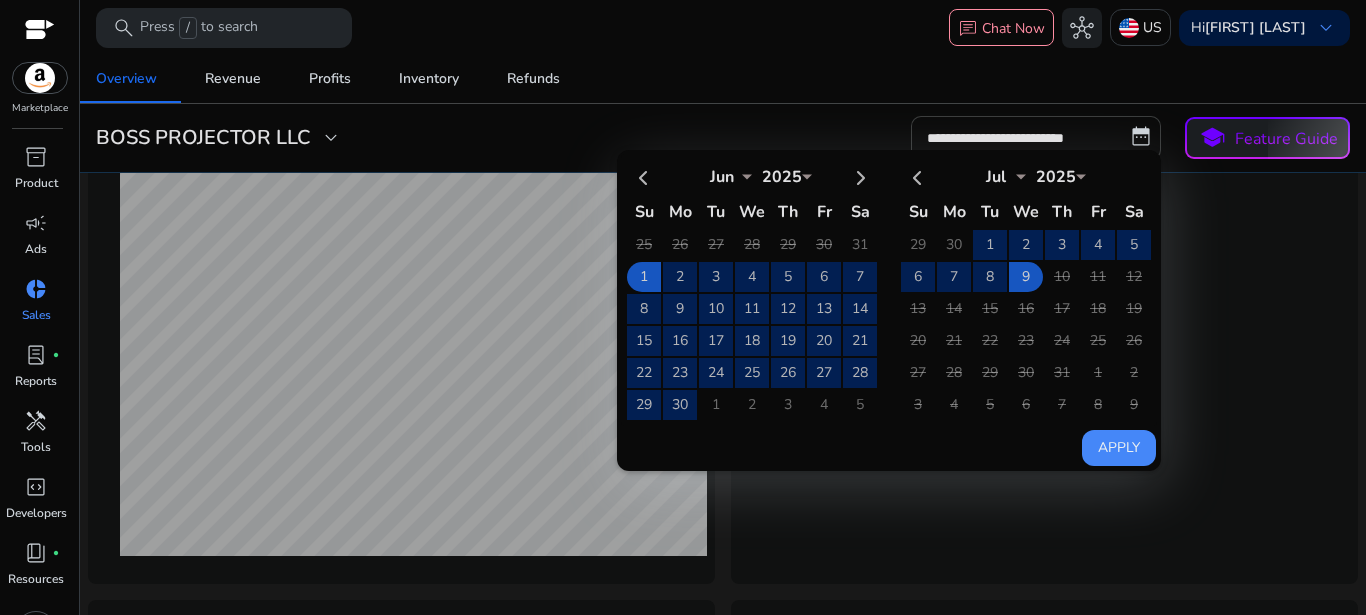 click on "Apply" 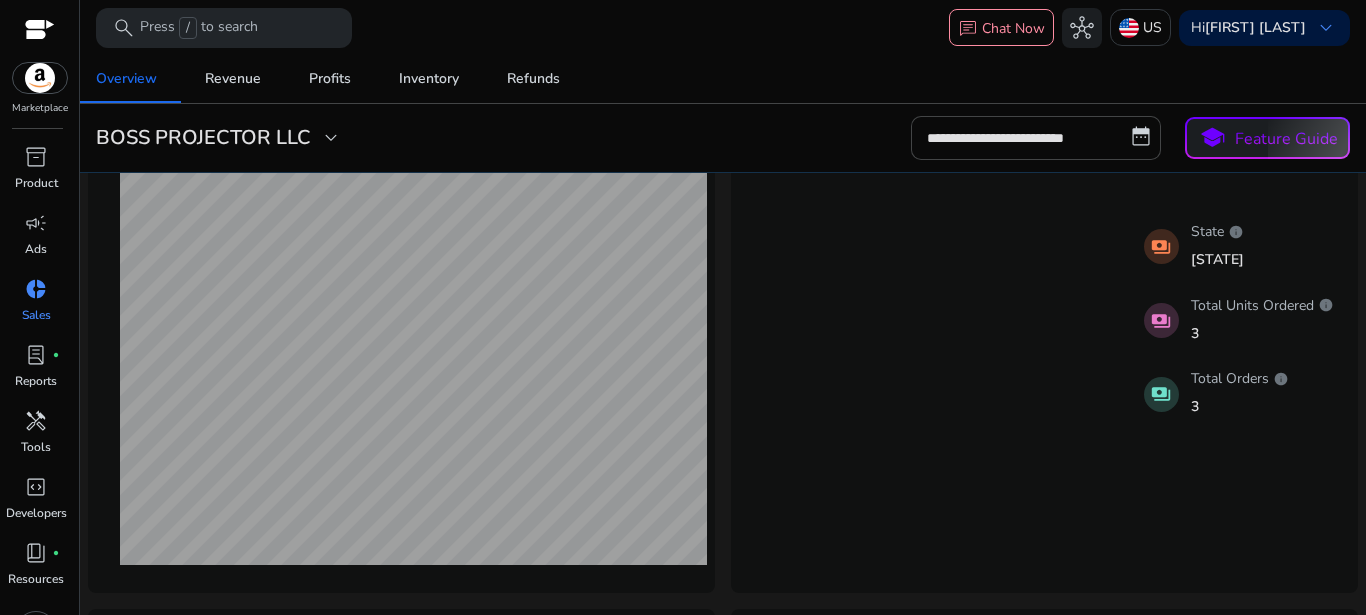 scroll, scrollTop: 685, scrollLeft: 0, axis: vertical 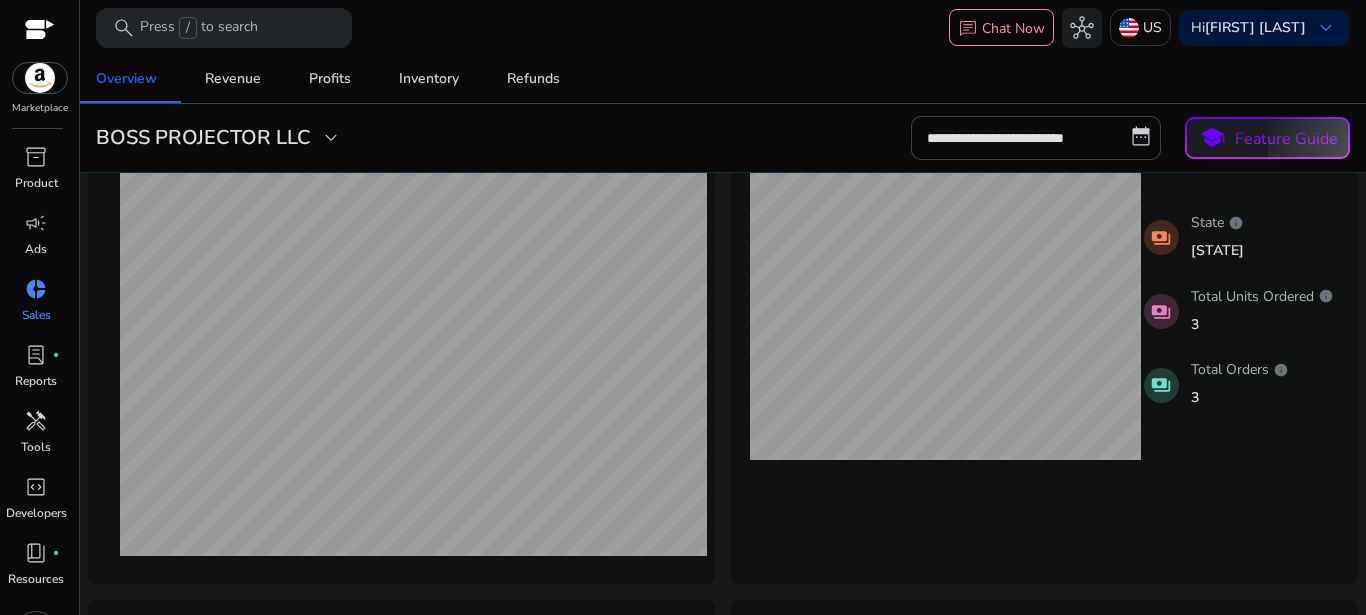 click on "payments" 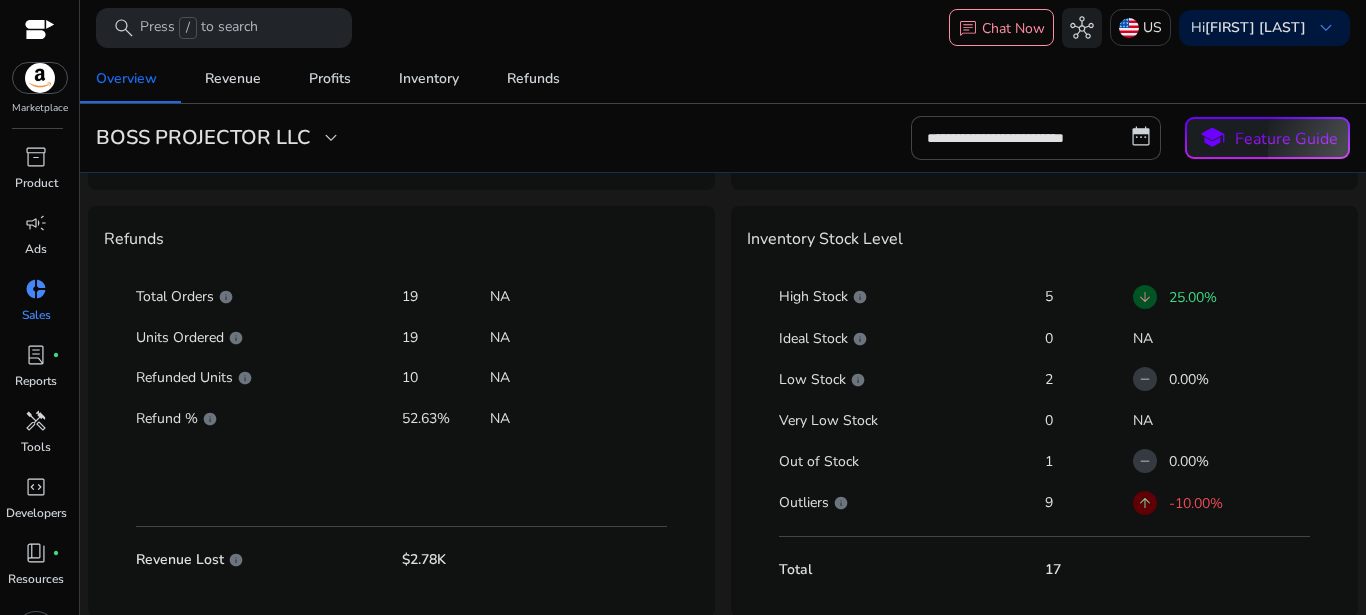 scroll, scrollTop: 1081, scrollLeft: 0, axis: vertical 